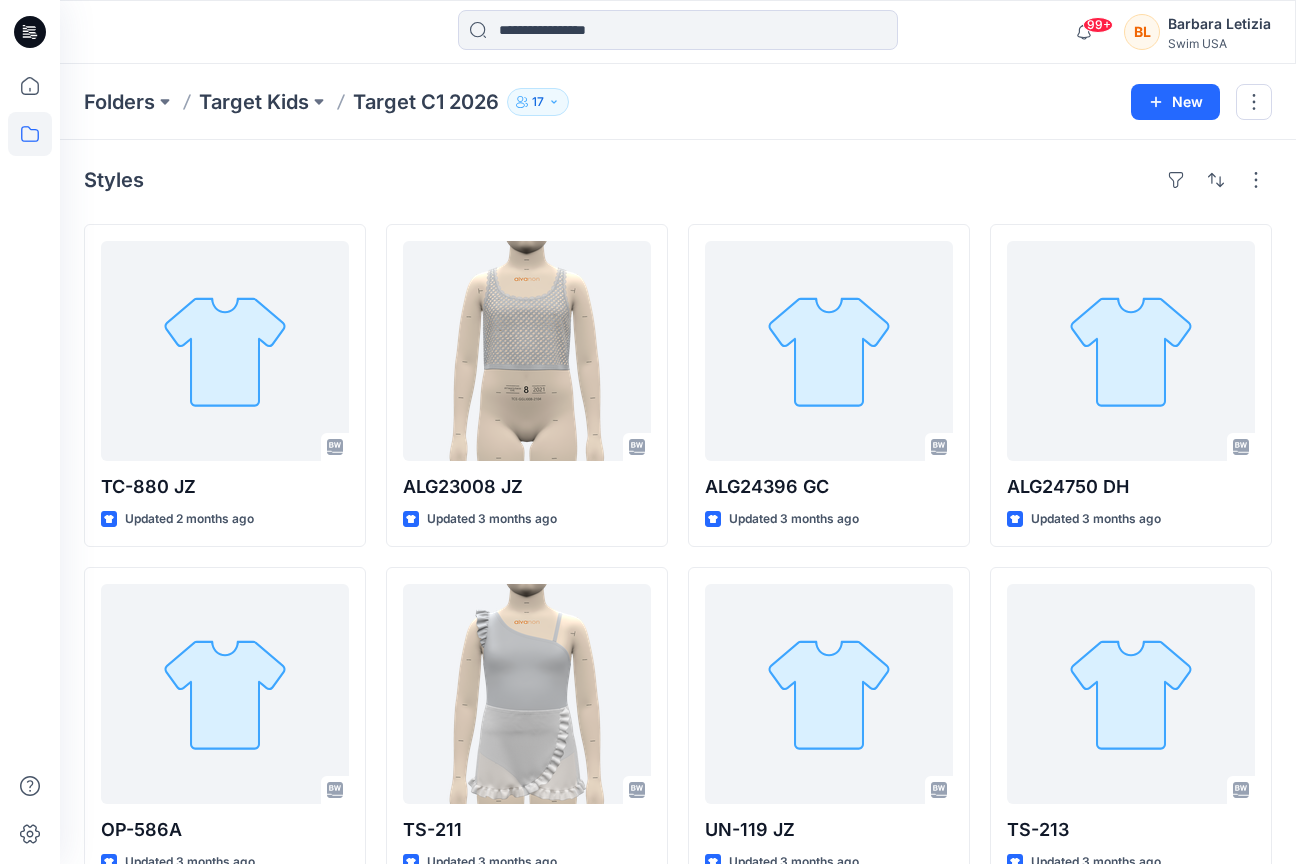 scroll, scrollTop: 0, scrollLeft: 0, axis: both 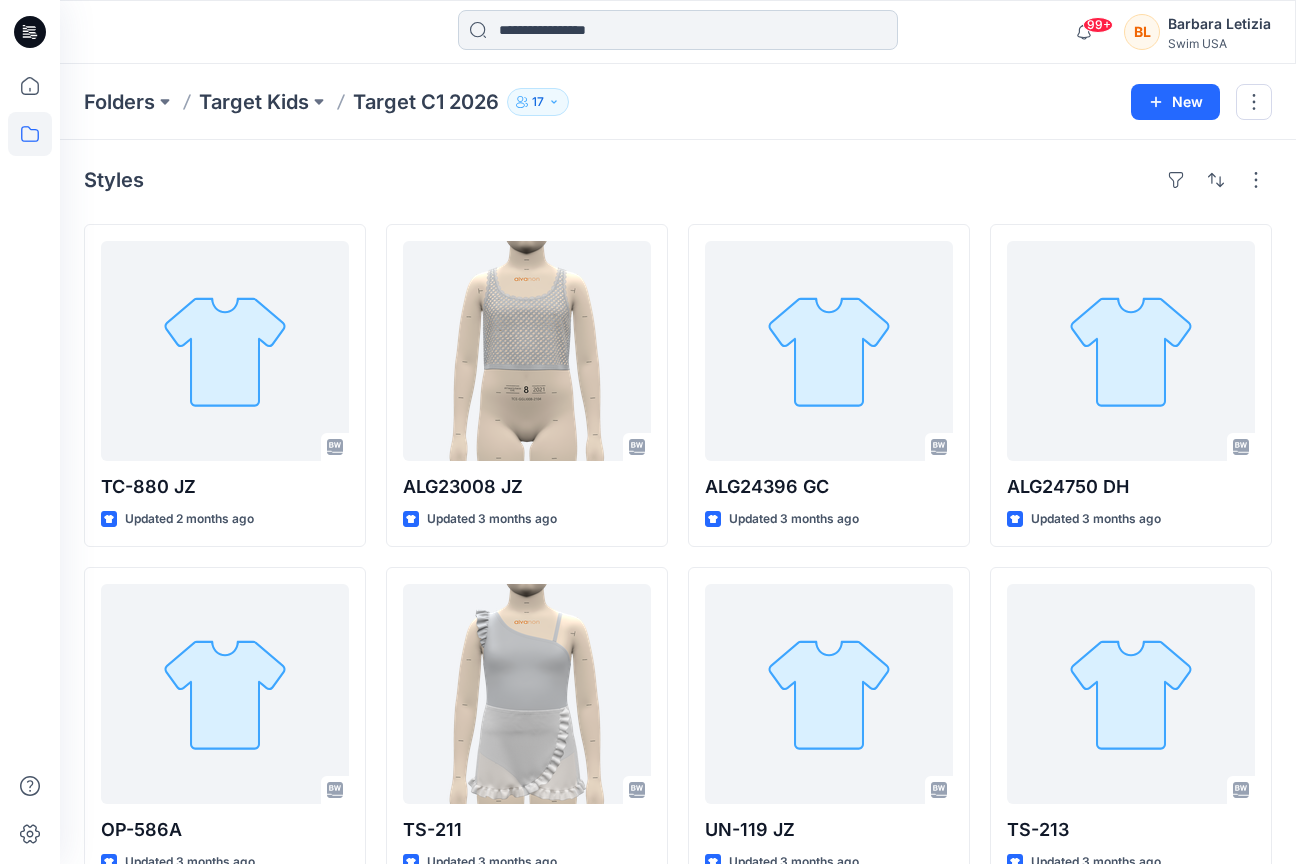click at bounding box center (678, 30) 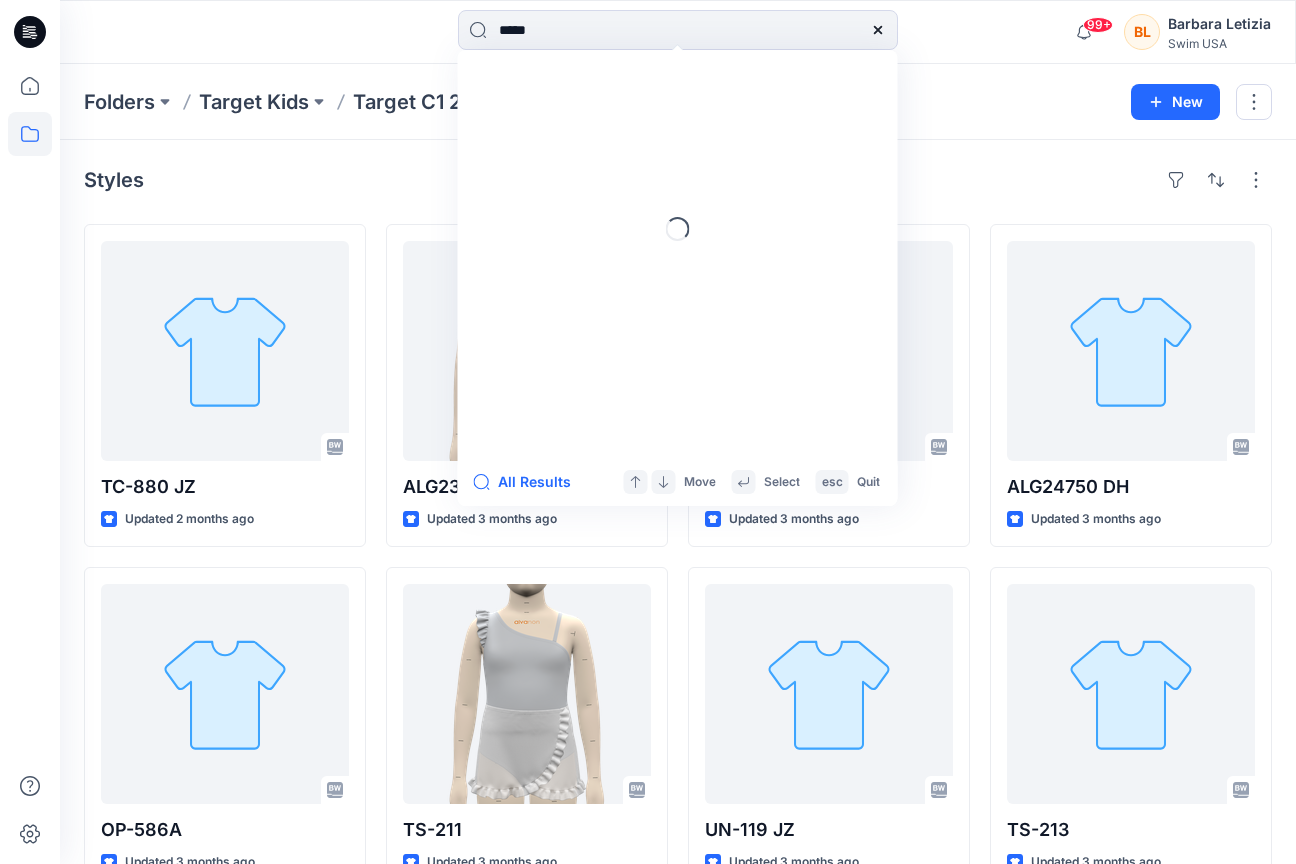 type on "******" 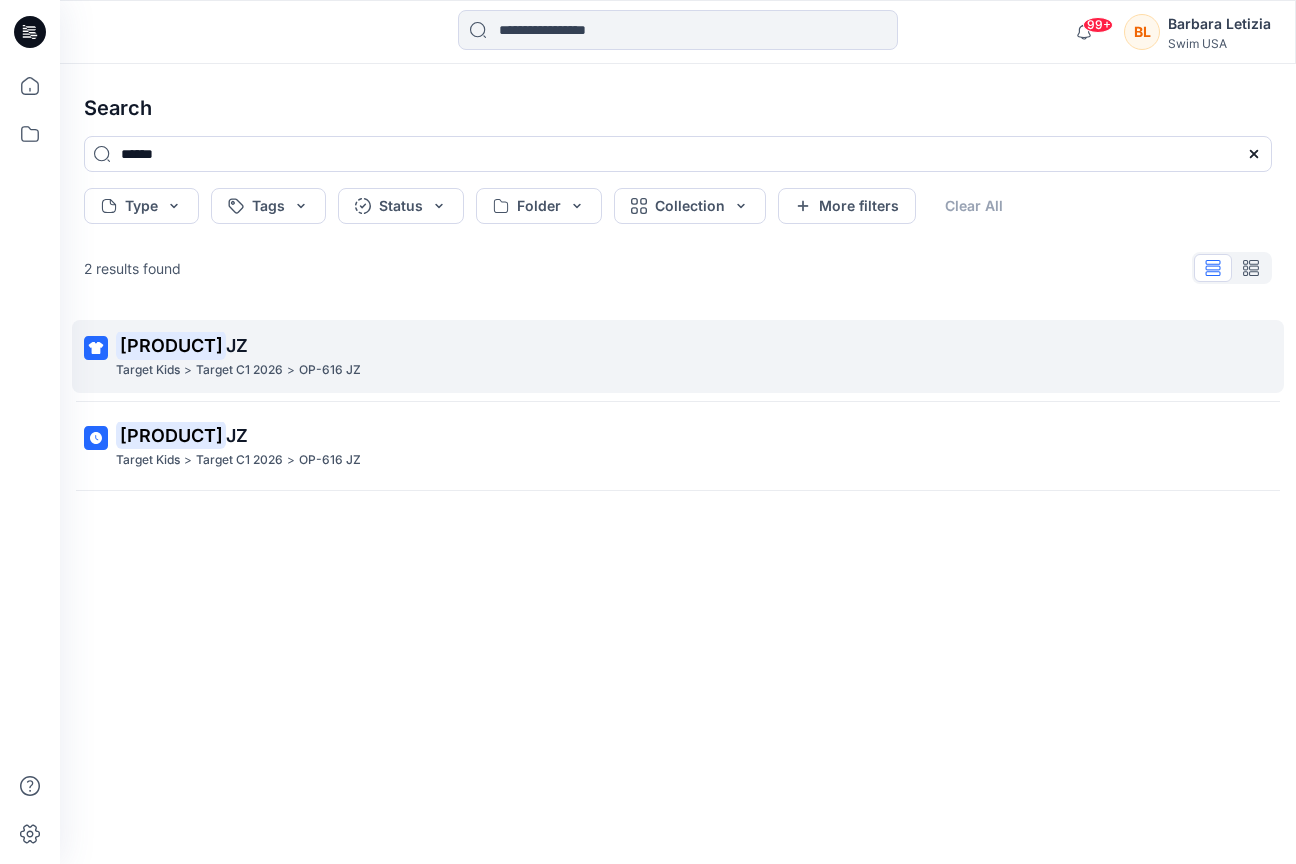 click on "Target C1 2026" at bounding box center [239, 370] 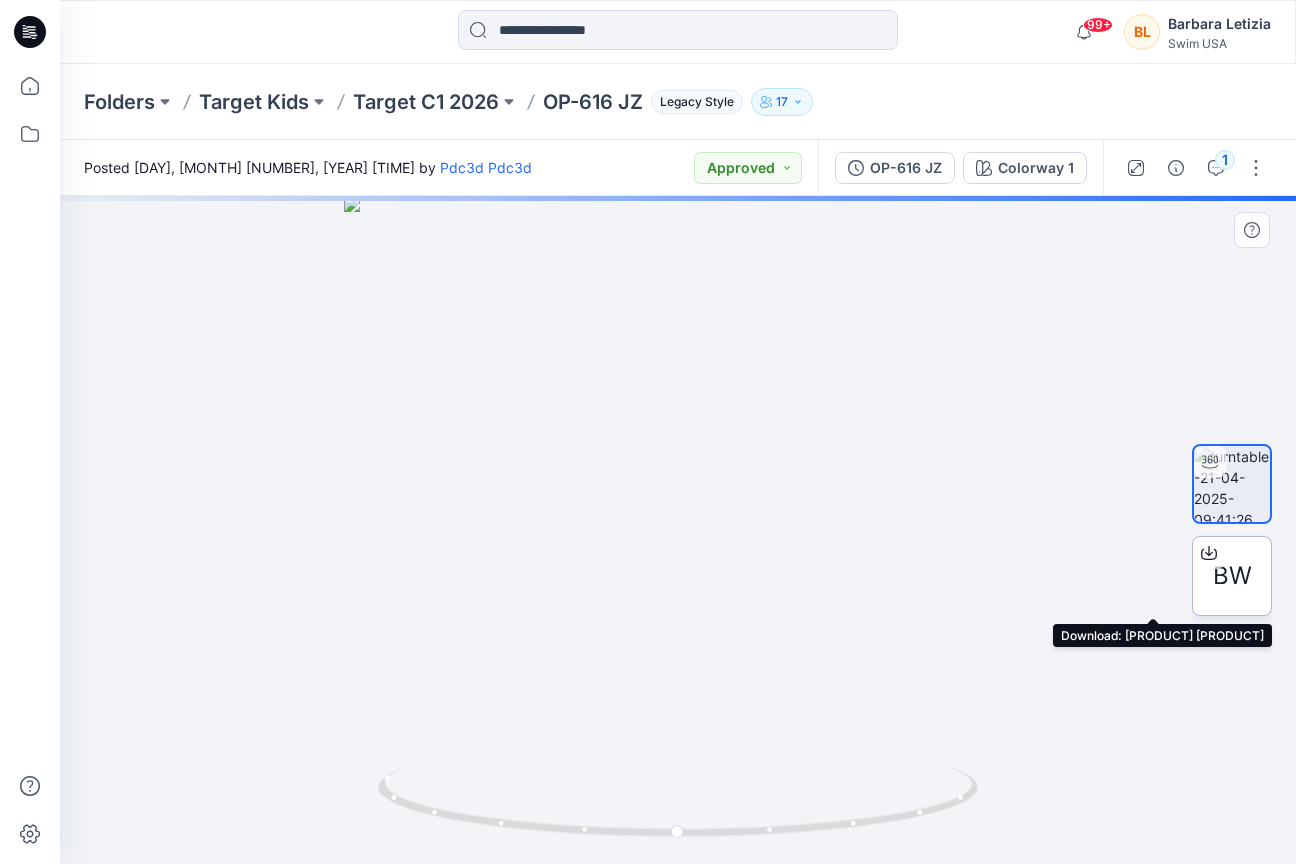 click on "BW" at bounding box center [1232, 576] 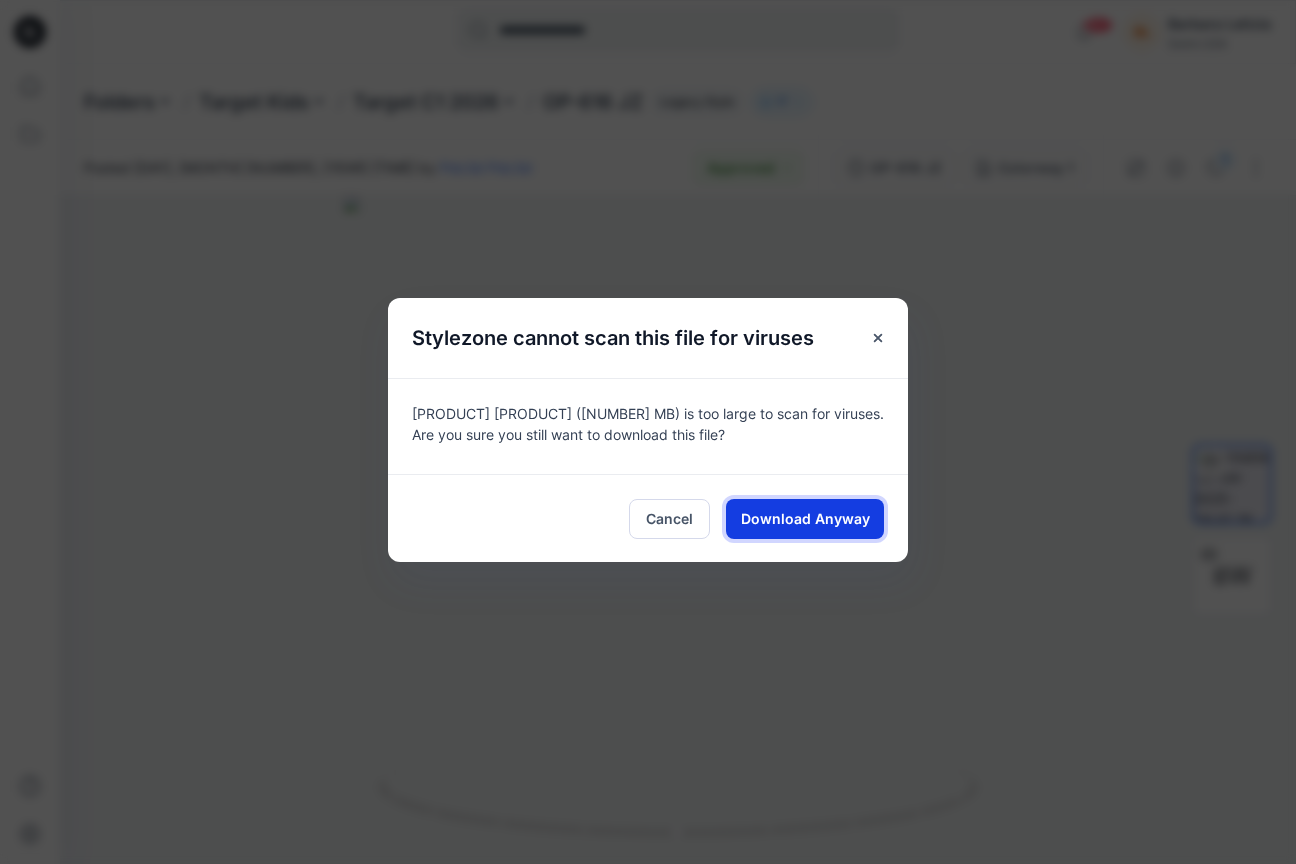 click on "Download Anyway" at bounding box center (805, 518) 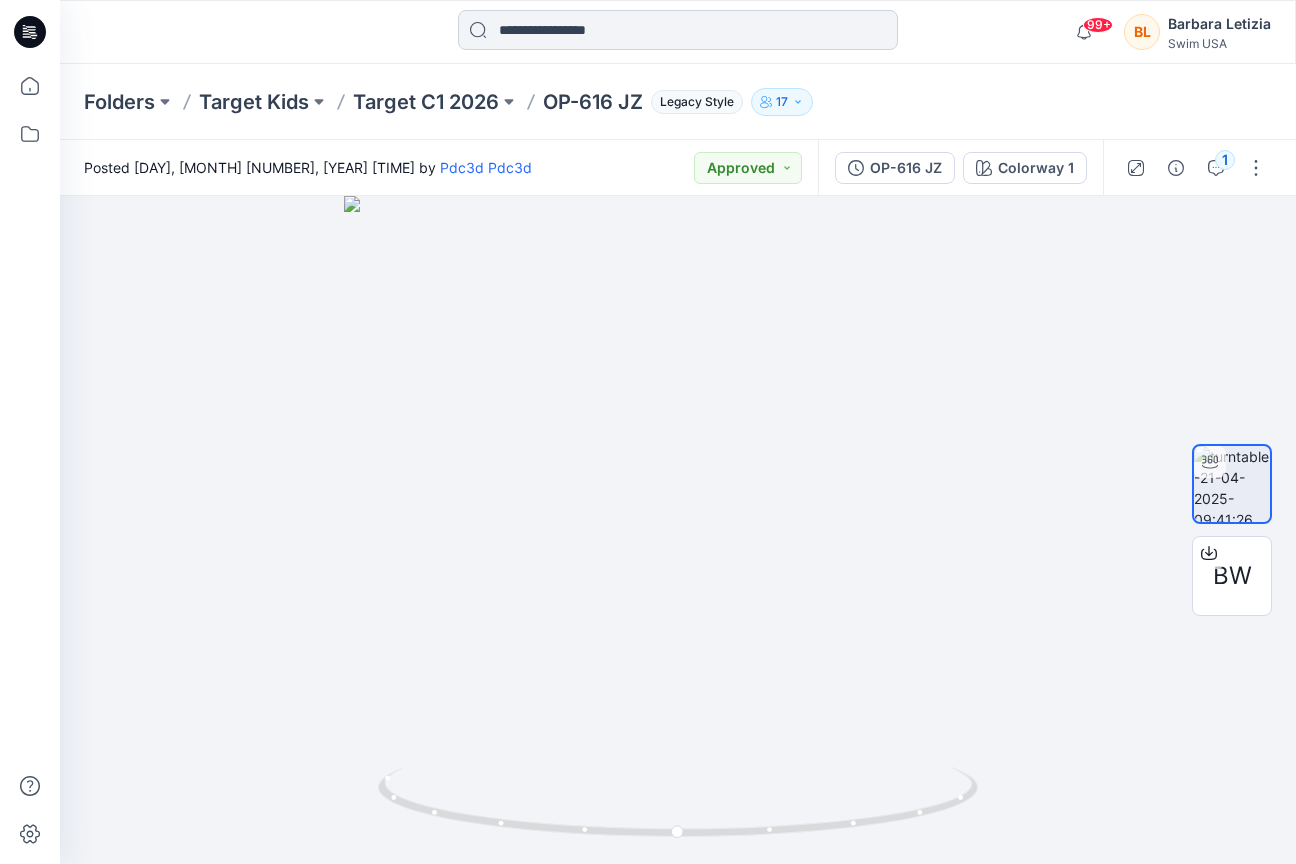 click at bounding box center (678, 30) 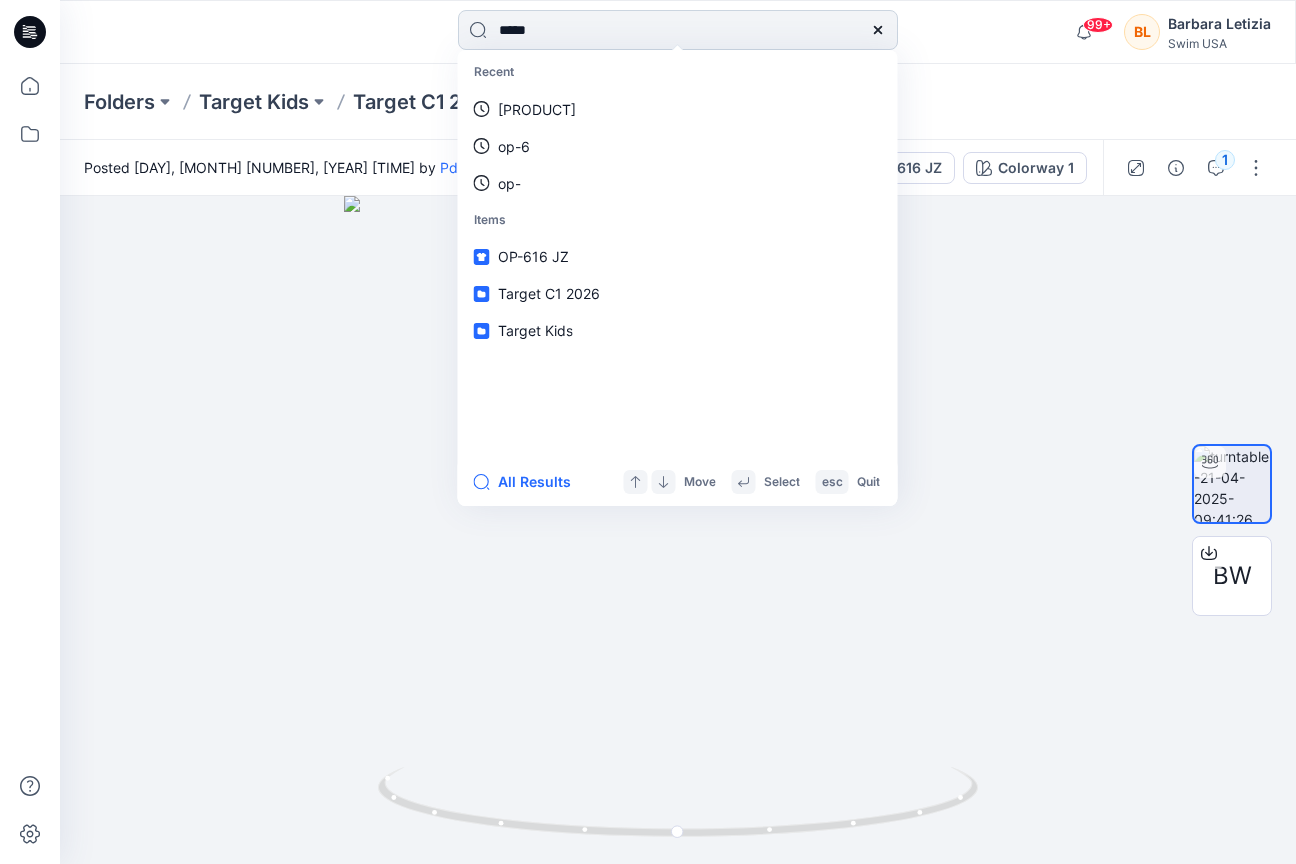 type on "******" 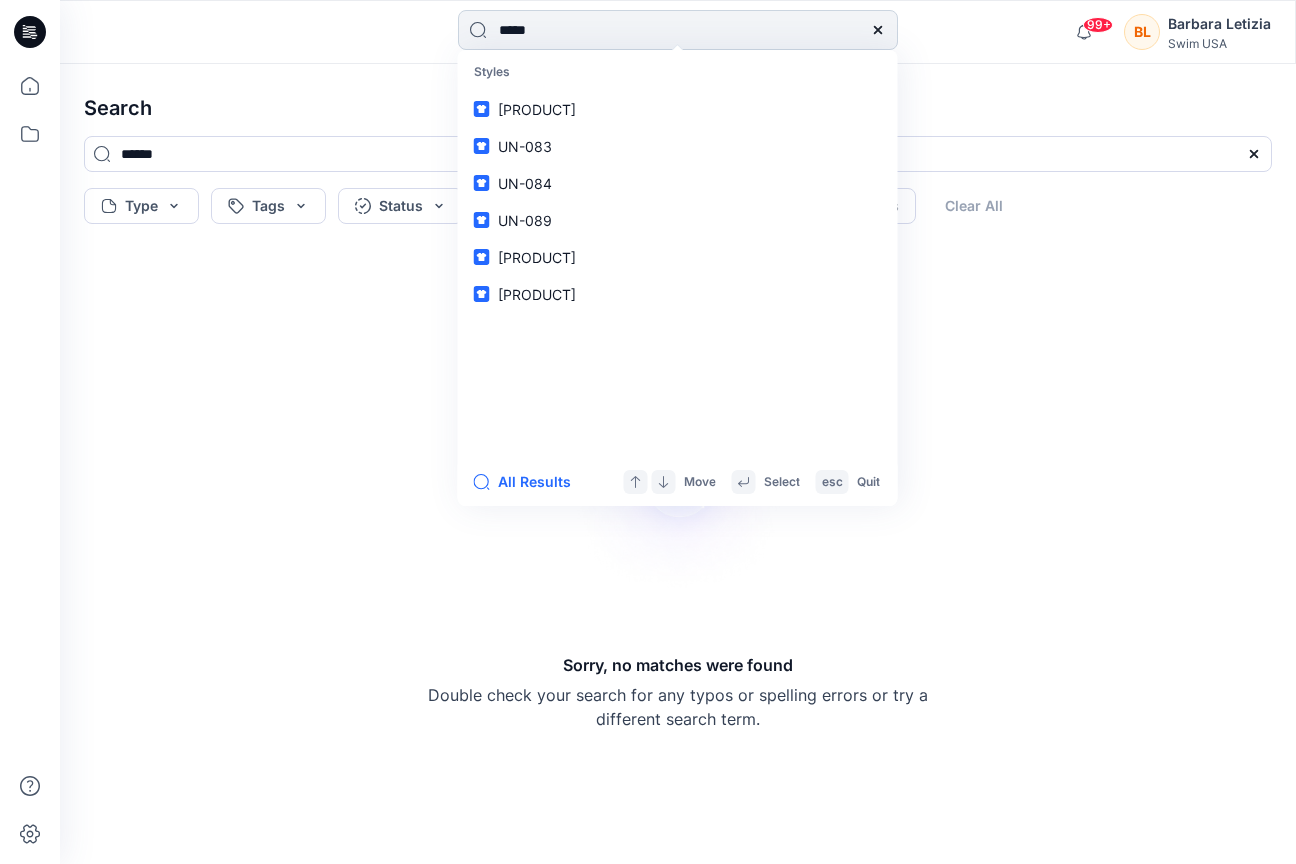 type on "******" 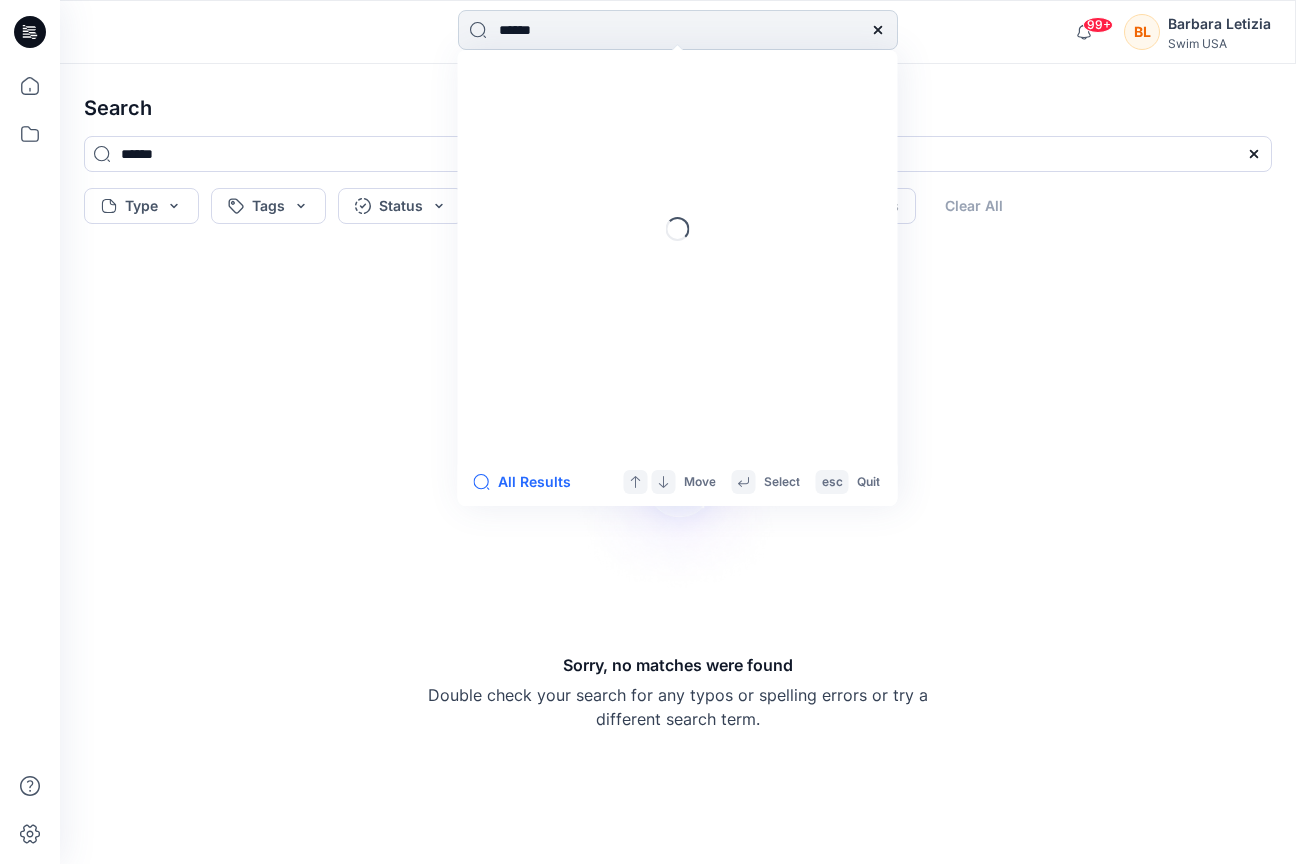 type 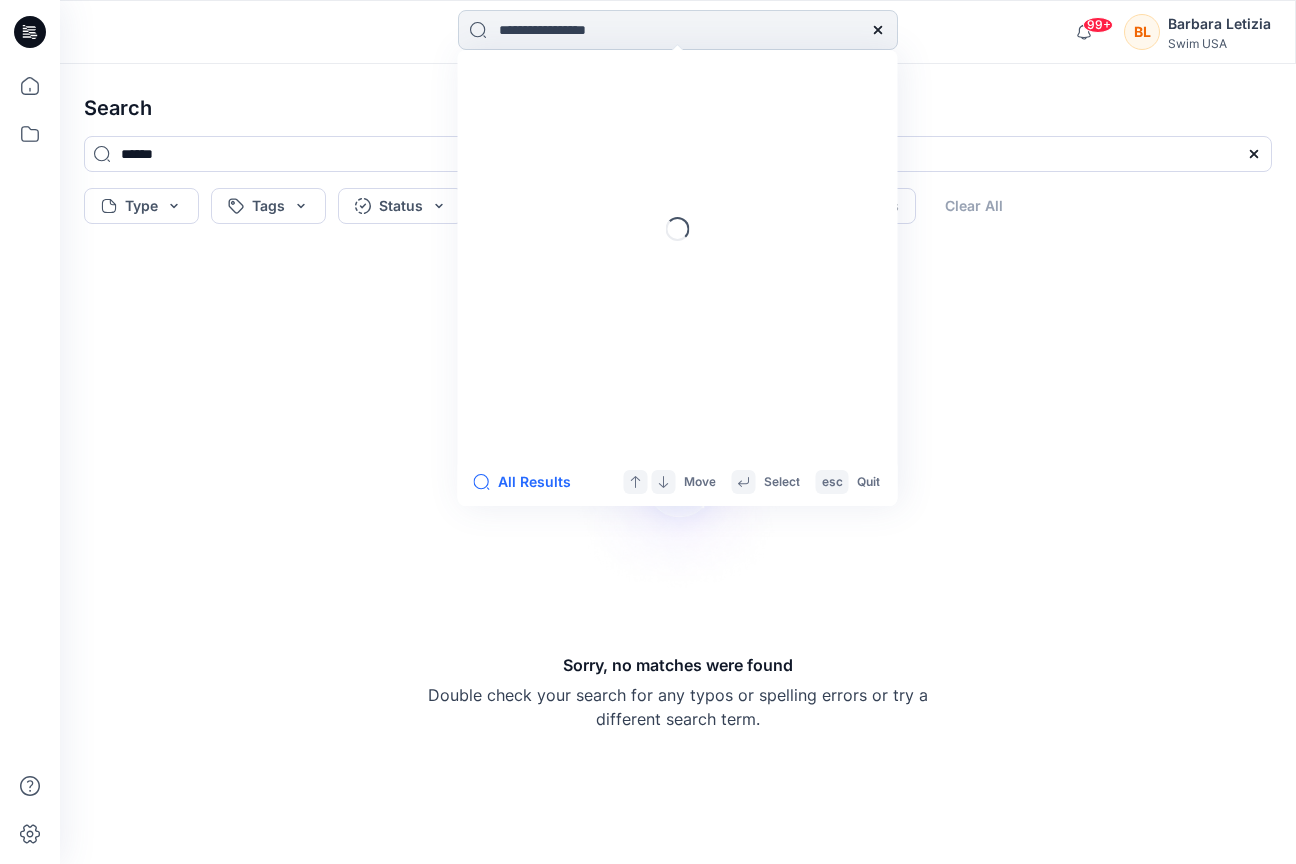 type on "******" 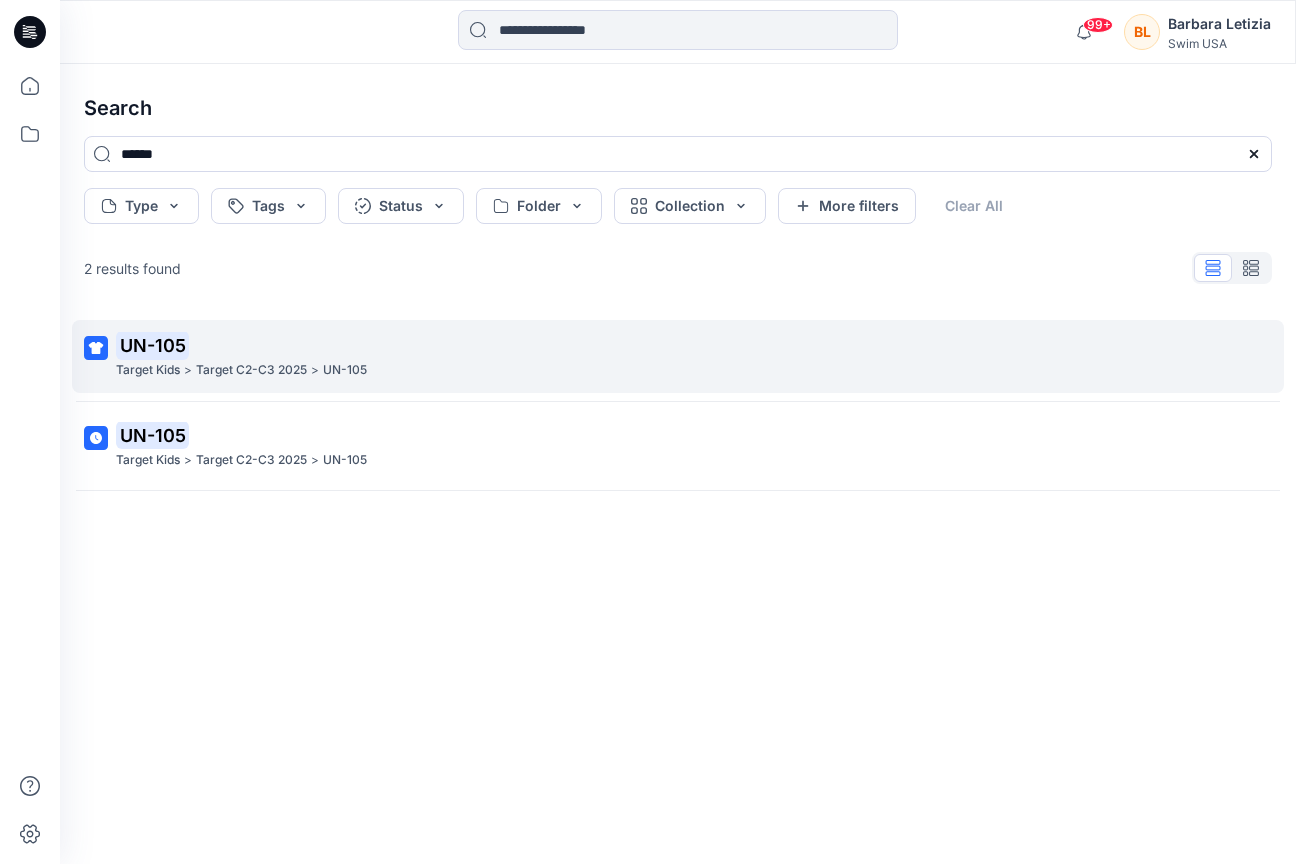 click on "UN-105" at bounding box center (676, 346) 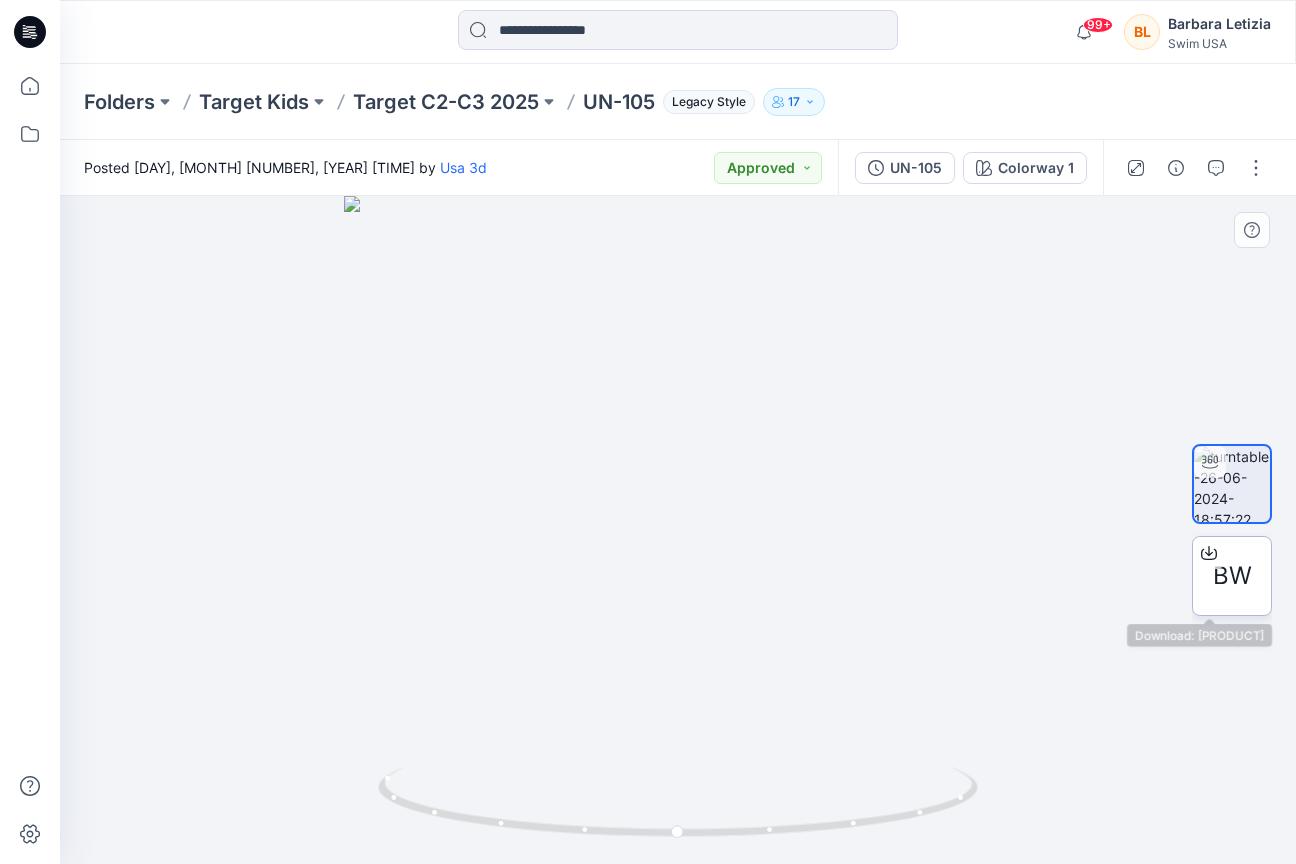 click on "BW" at bounding box center (1232, 576) 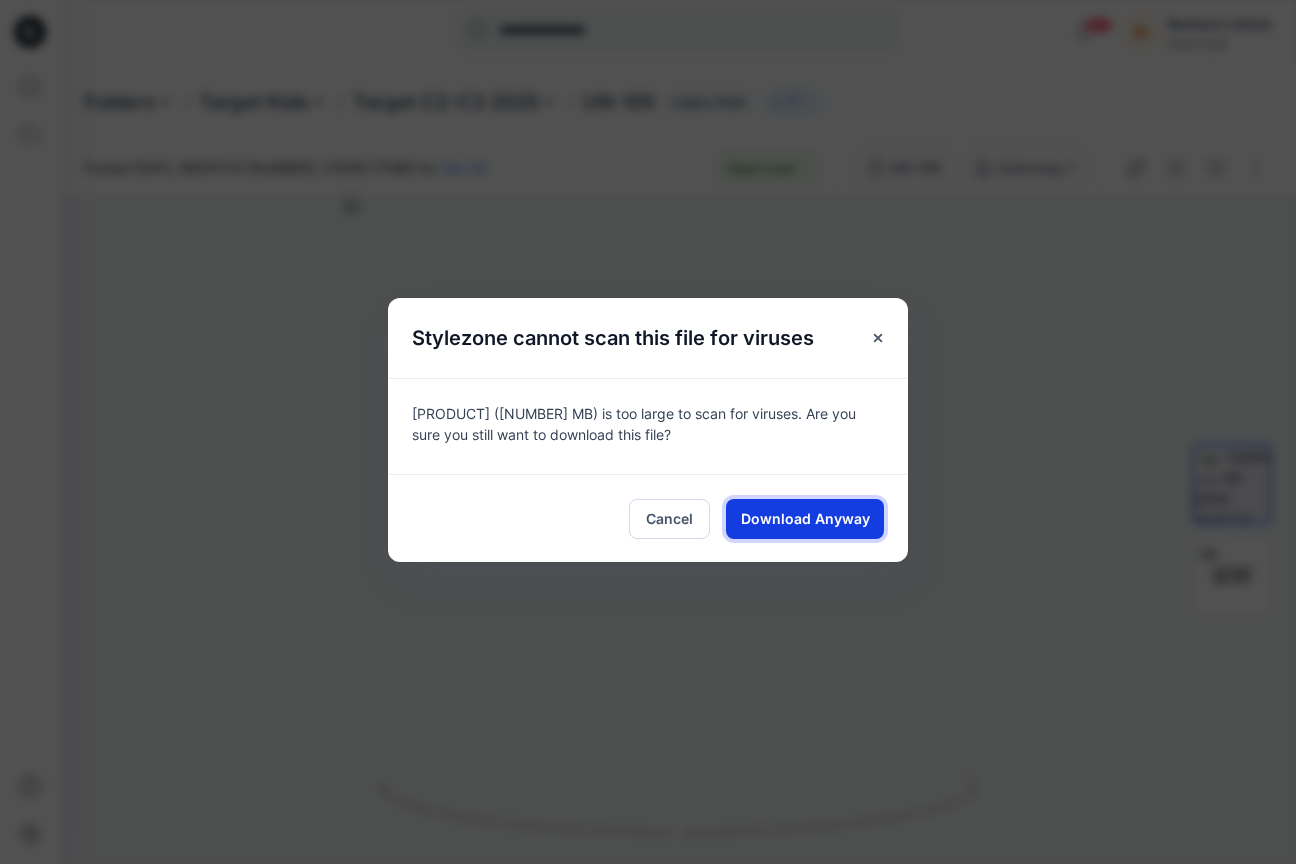 click on "Download Anyway" at bounding box center [805, 519] 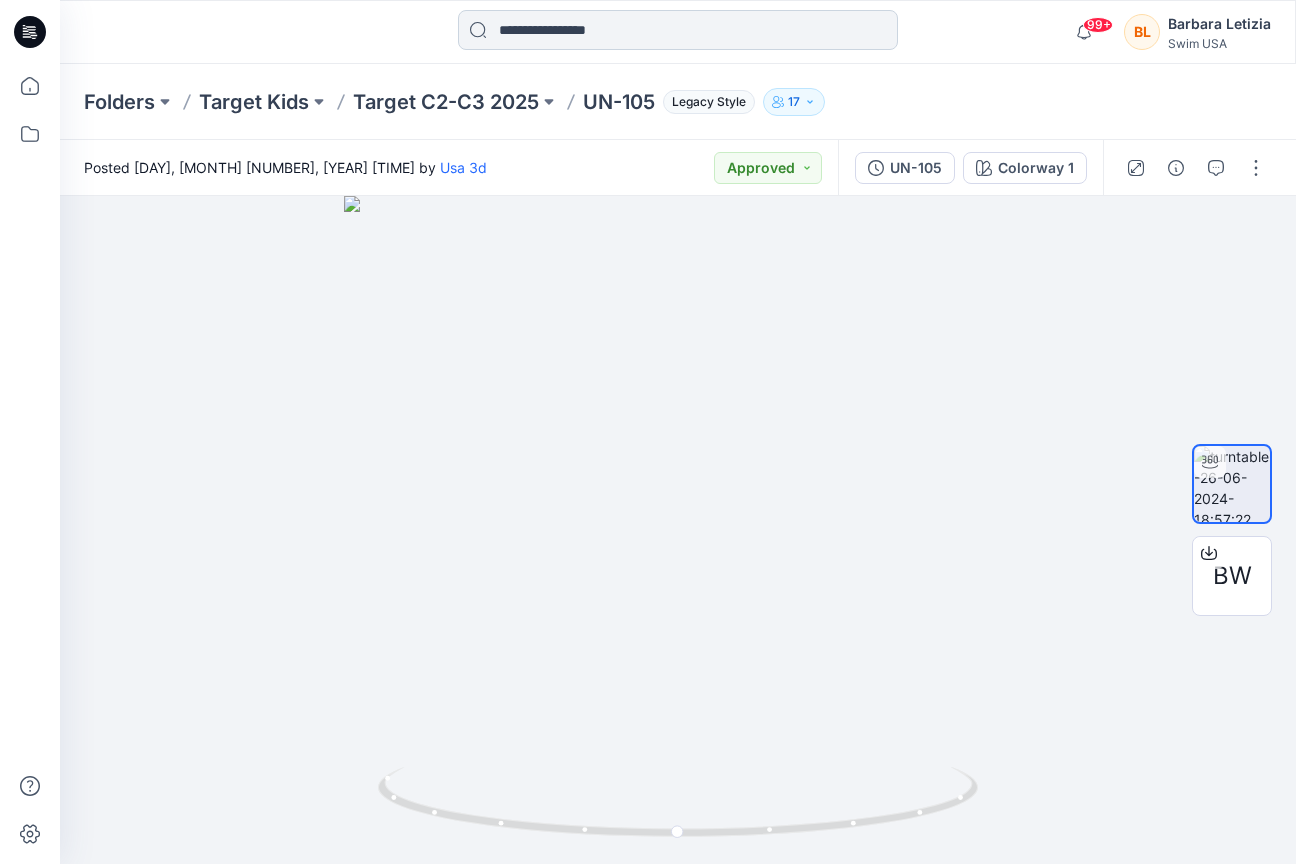 click at bounding box center [678, 30] 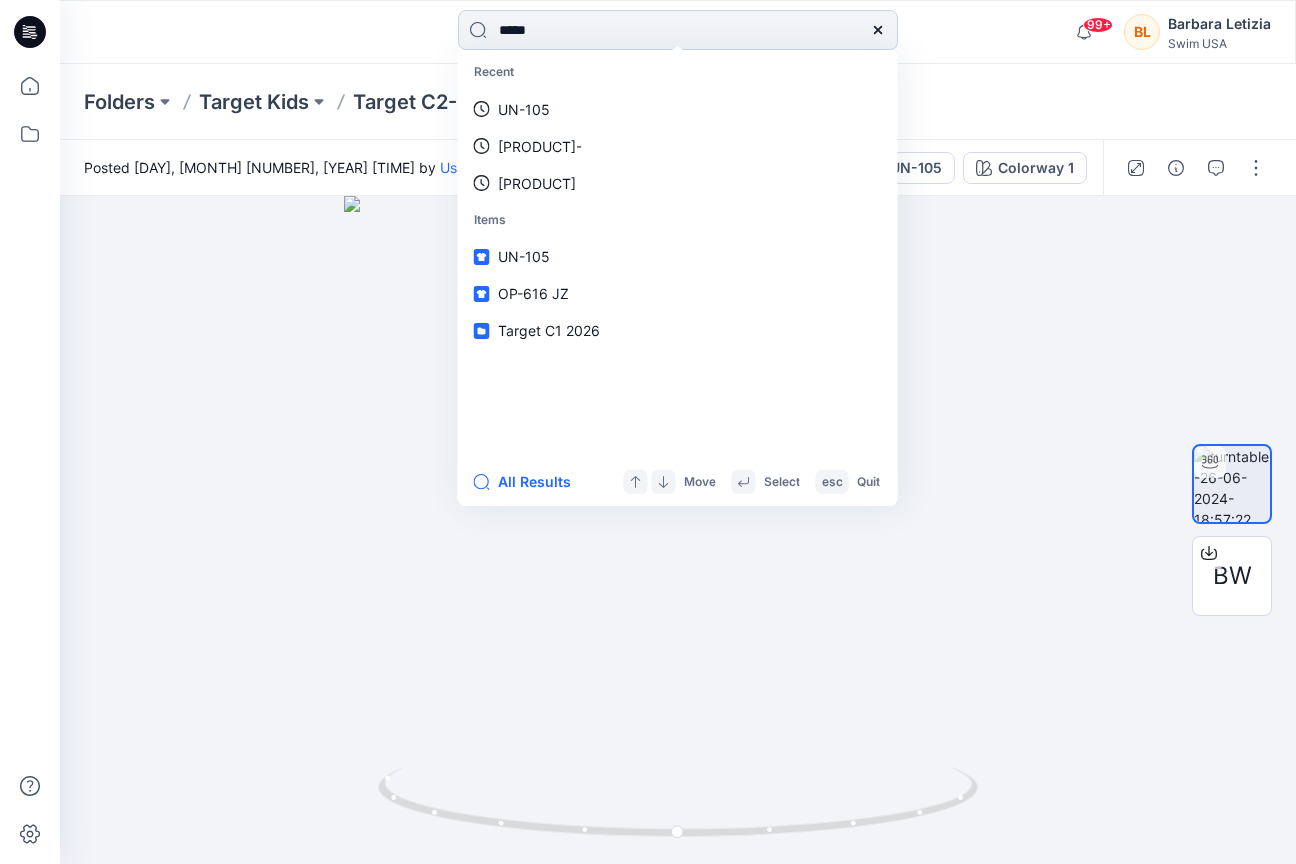 type on "******" 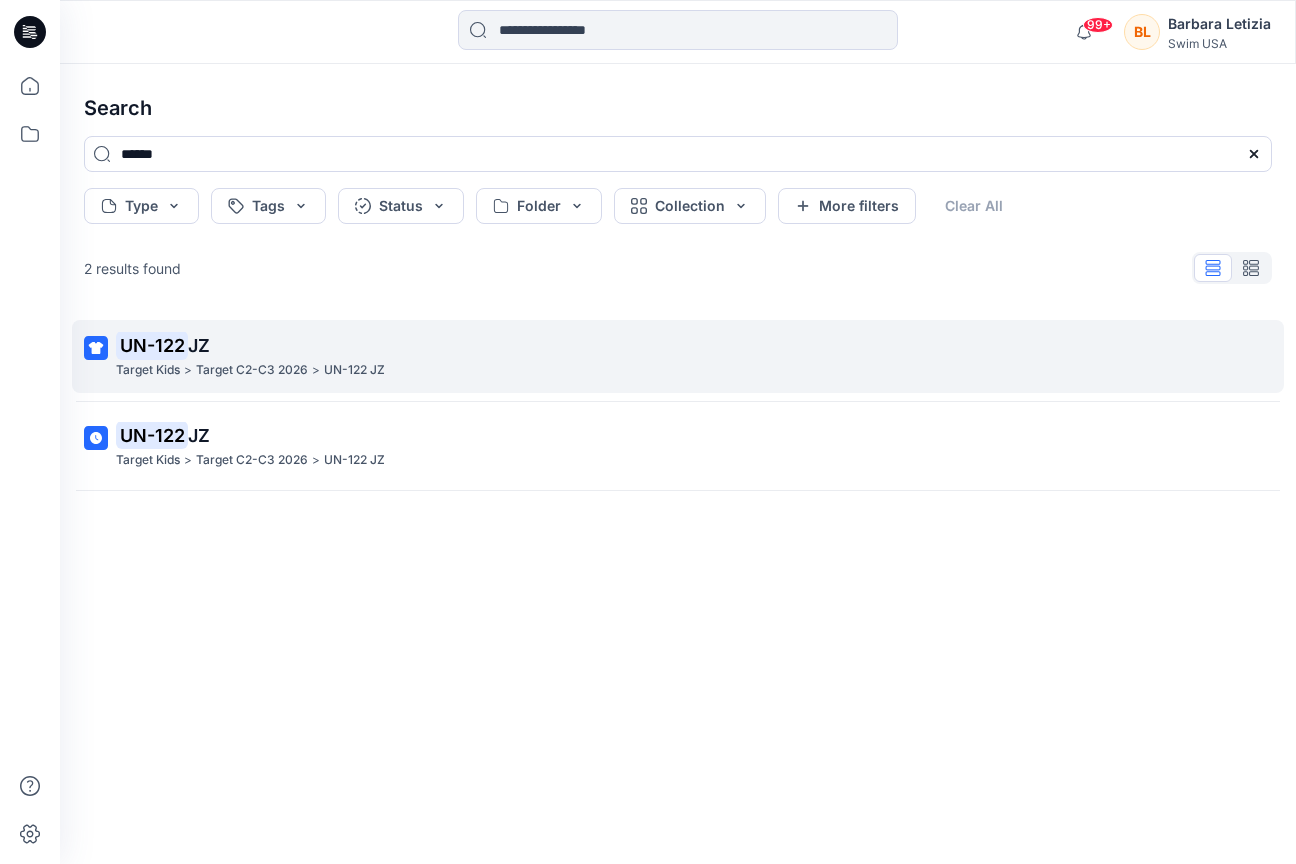 click on "[PRODUCT] [PRODUCT] JZ Target Kids > Target C2-C3 [YEAR] > [PRODUCT] [PRODUCT]" at bounding box center [678, 356] 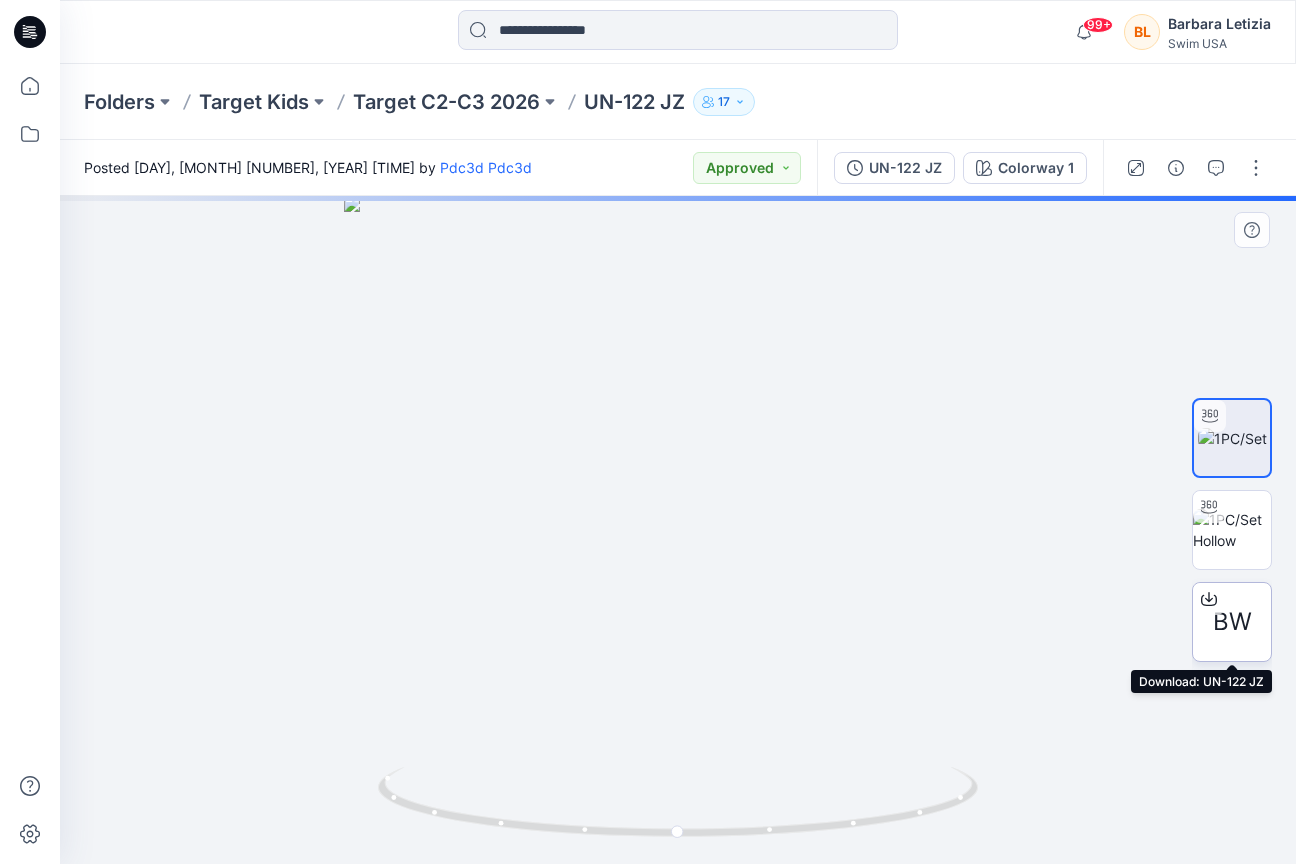 click on "BW" at bounding box center (1232, 622) 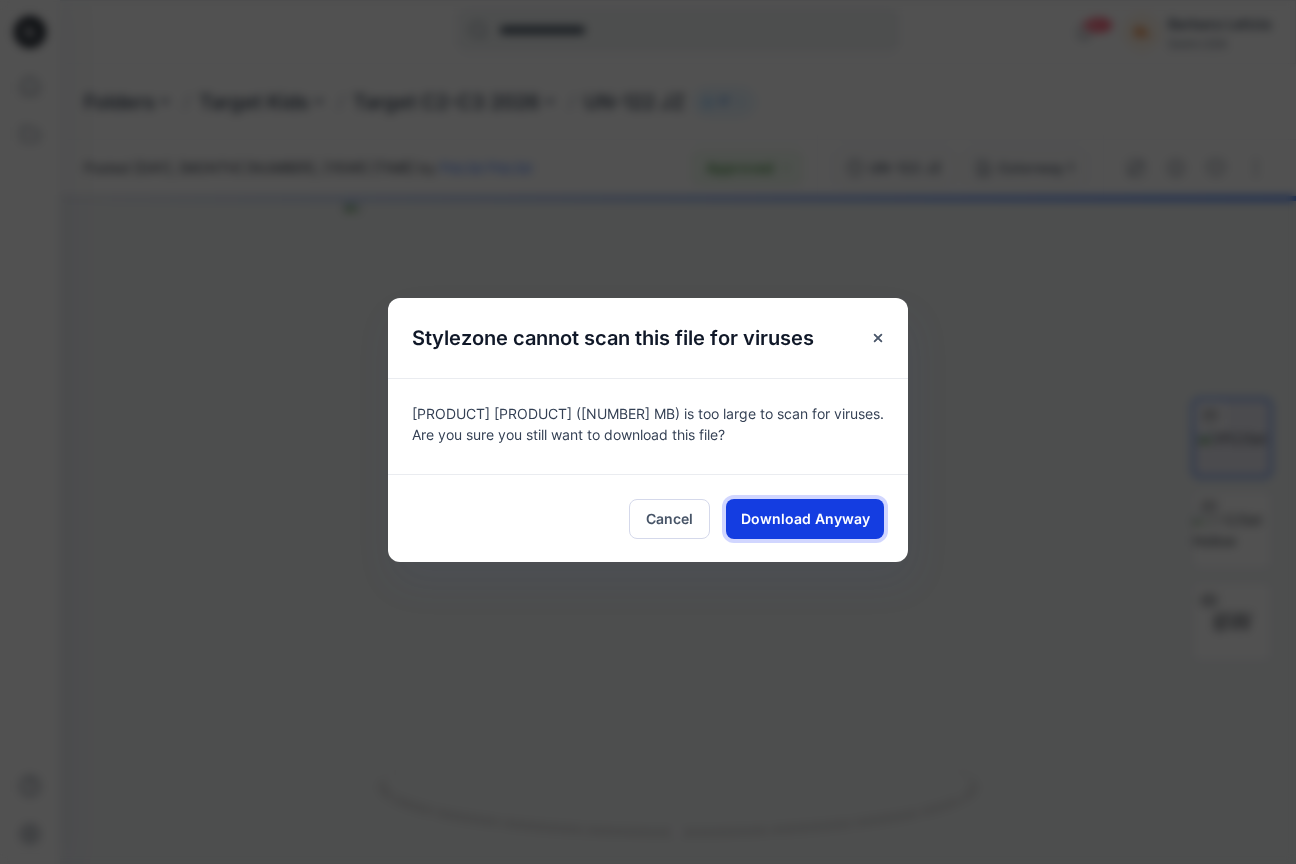 click on "Download Anyway" at bounding box center (805, 518) 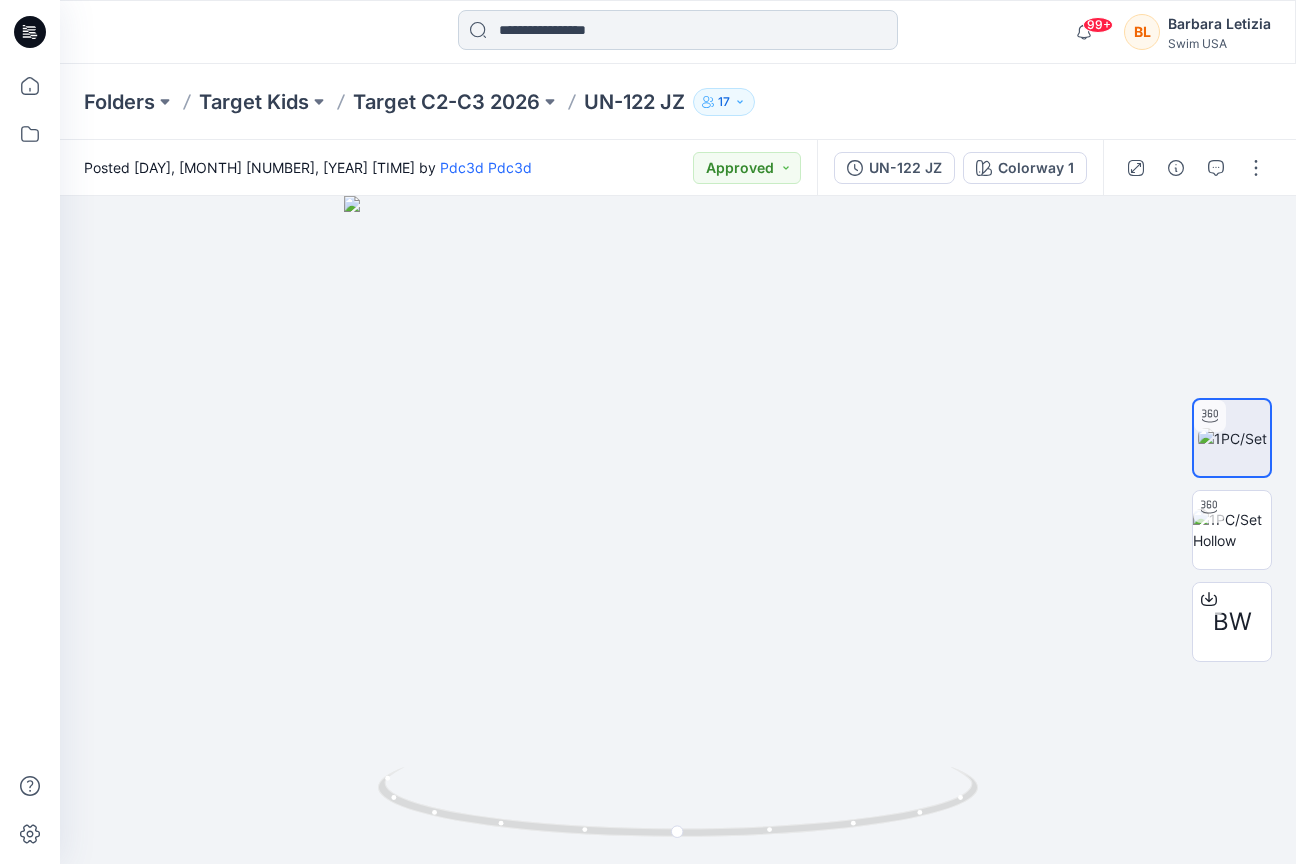 click at bounding box center (678, 30) 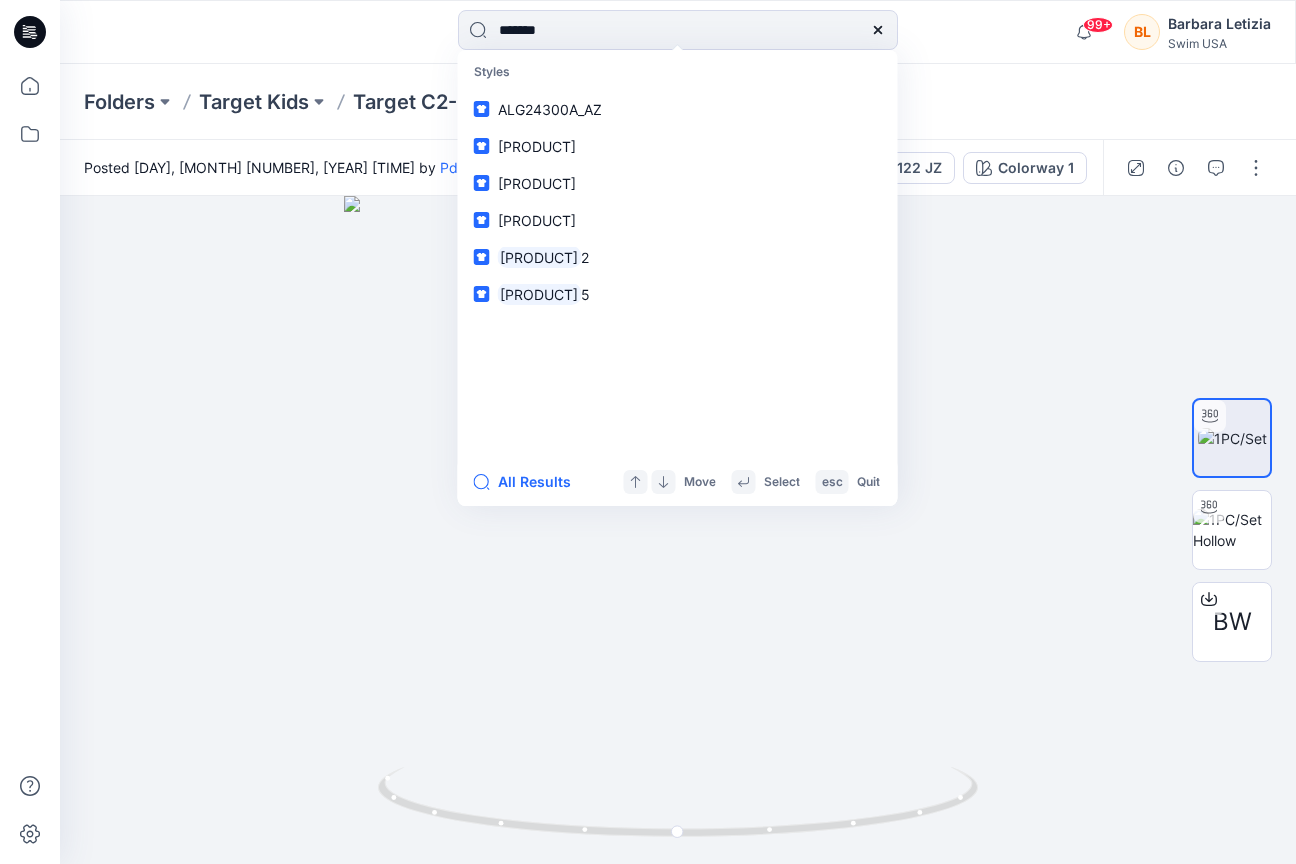 type on "********" 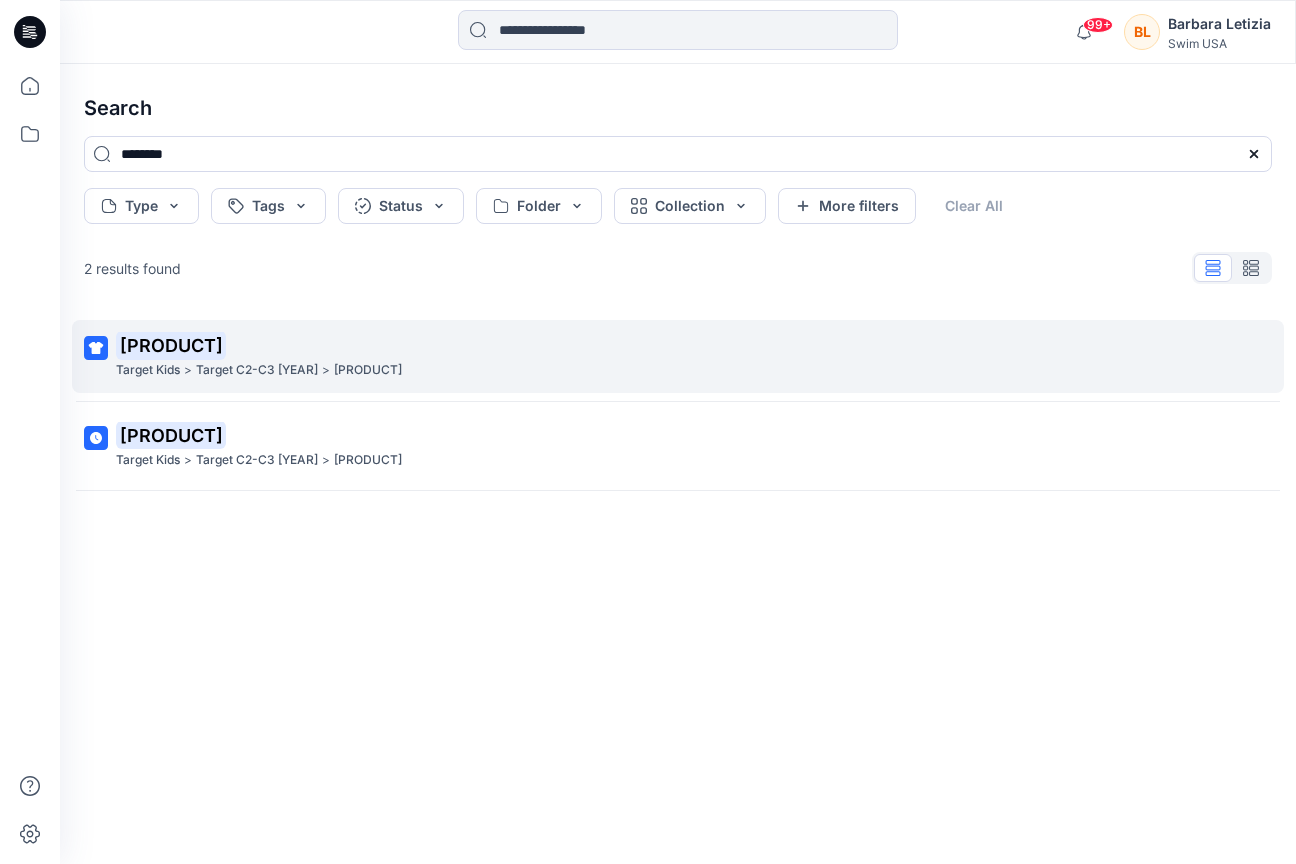 click on "[PRODUCT]" at bounding box center (676, 346) 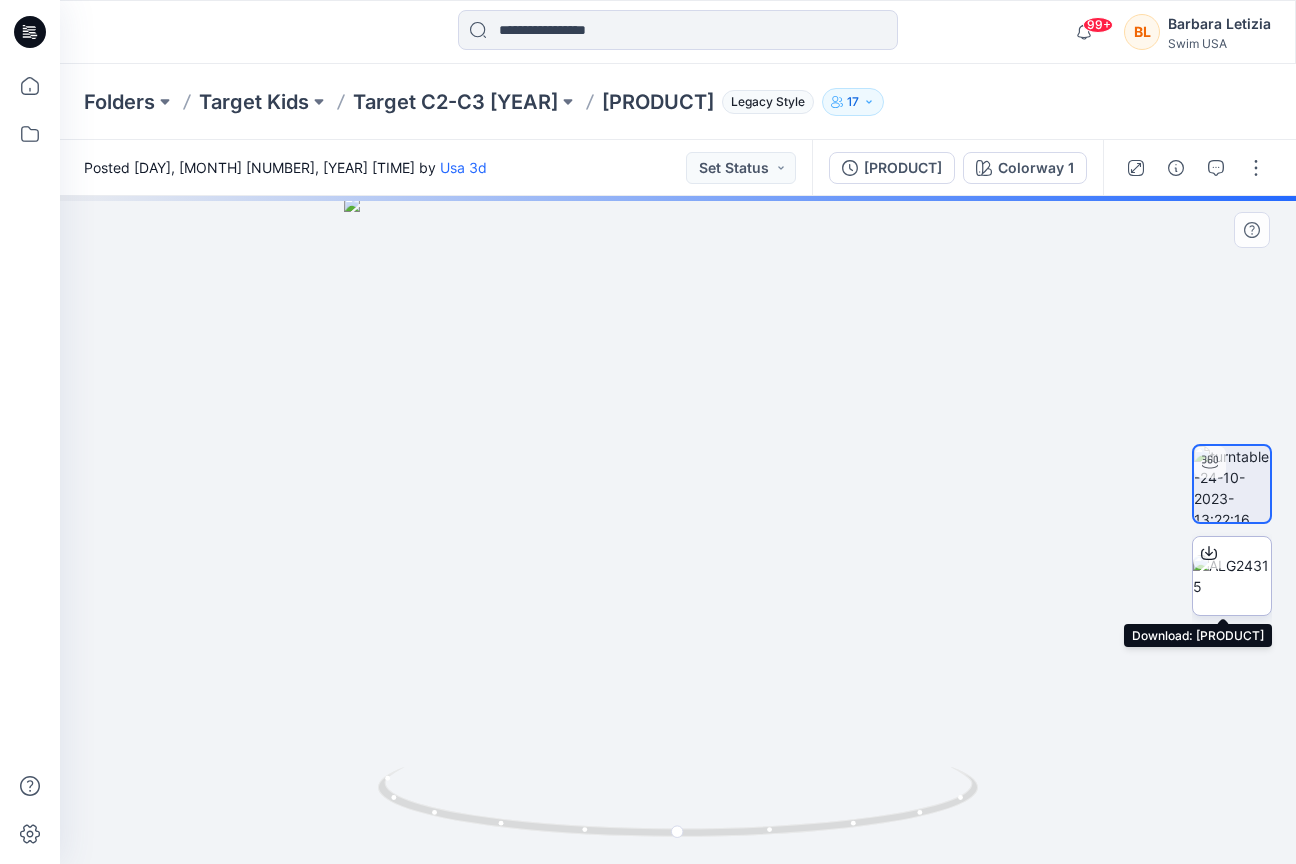 click at bounding box center (1232, 576) 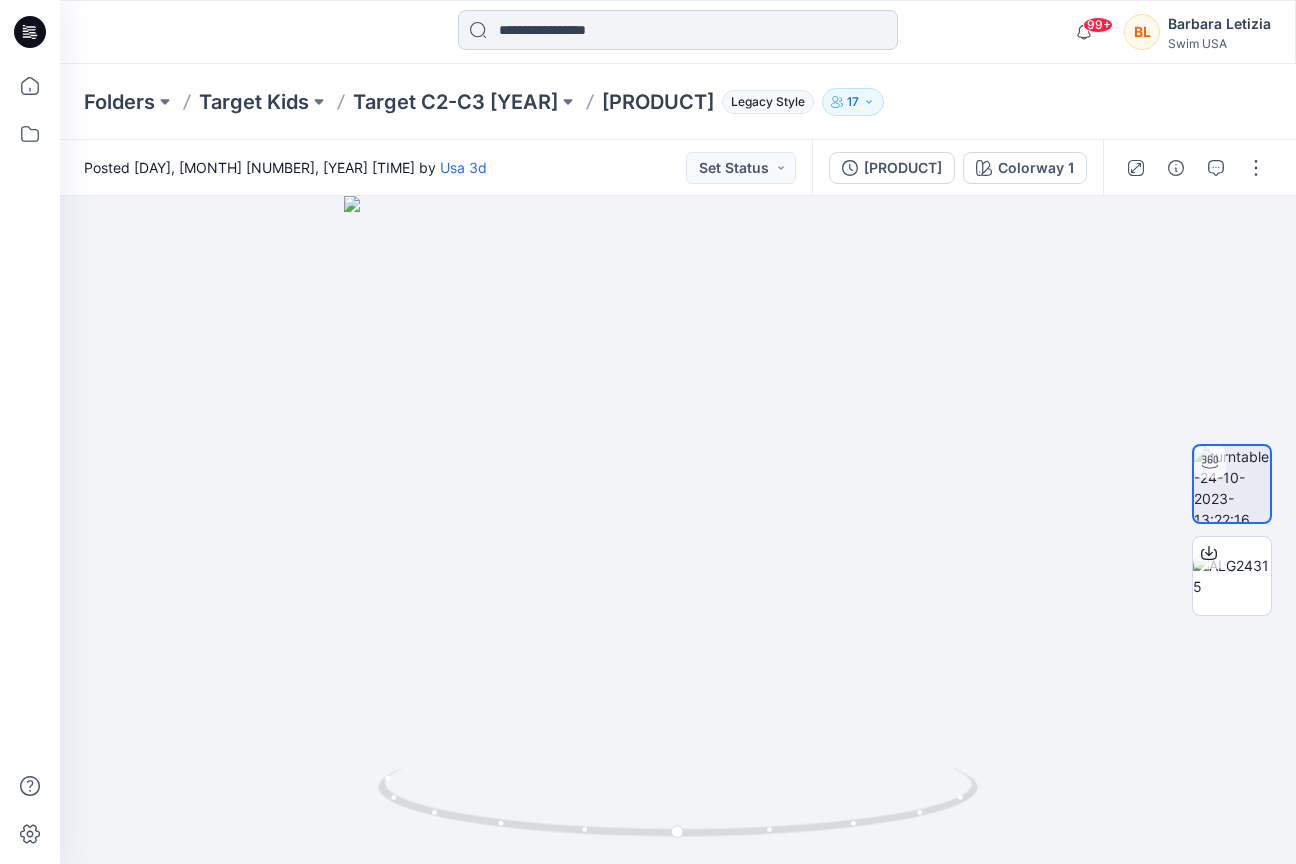 click at bounding box center (678, 30) 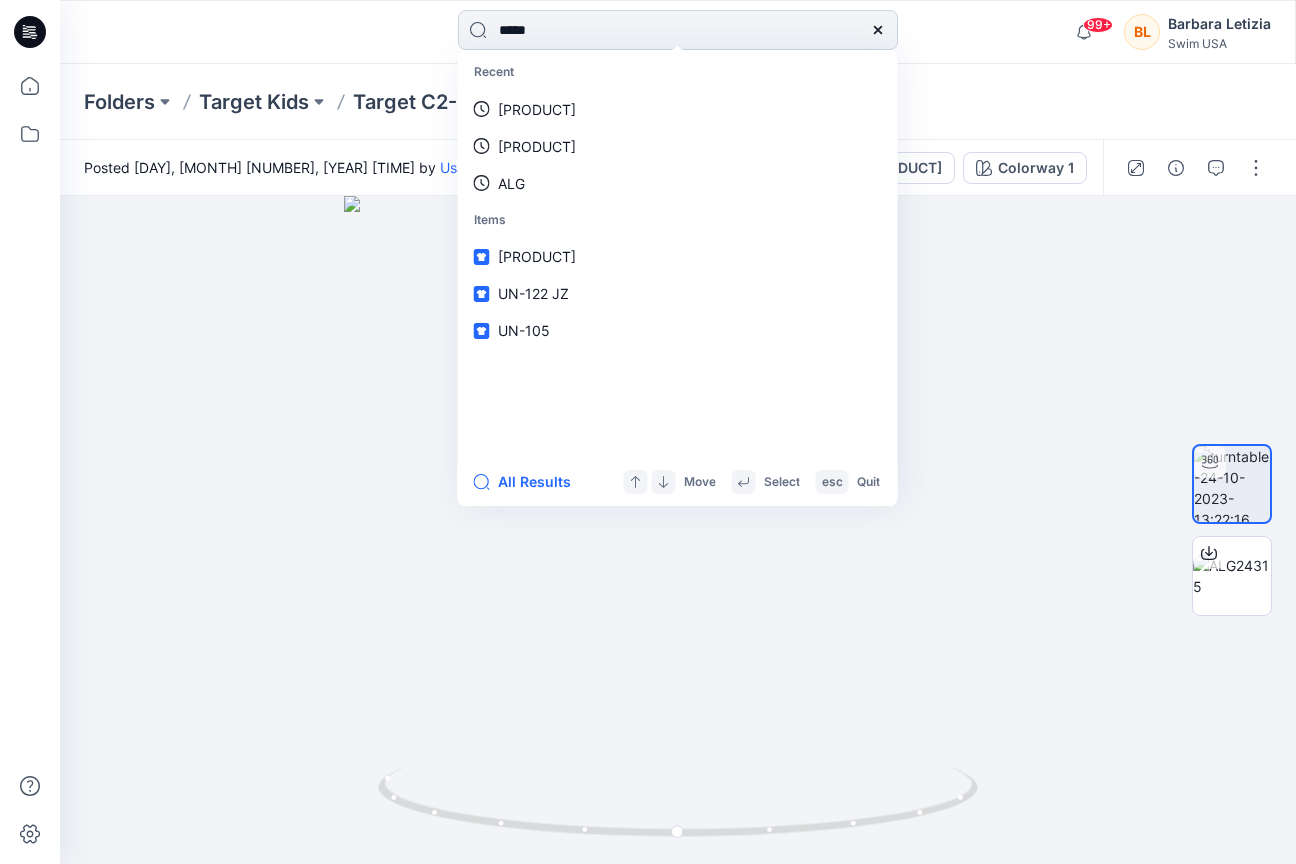 type on "******" 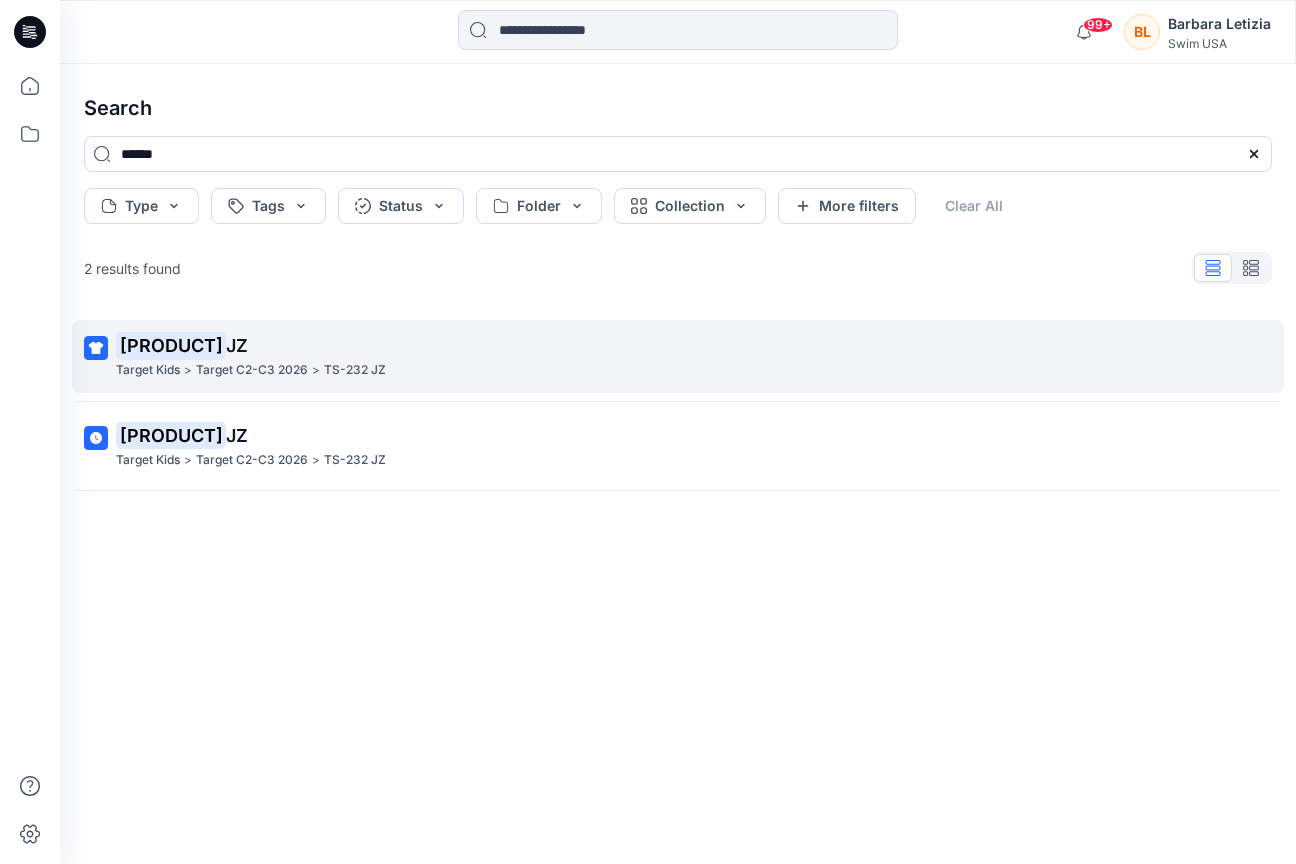 click on "[PRODUCT] [PRODUCT]" at bounding box center (676, 346) 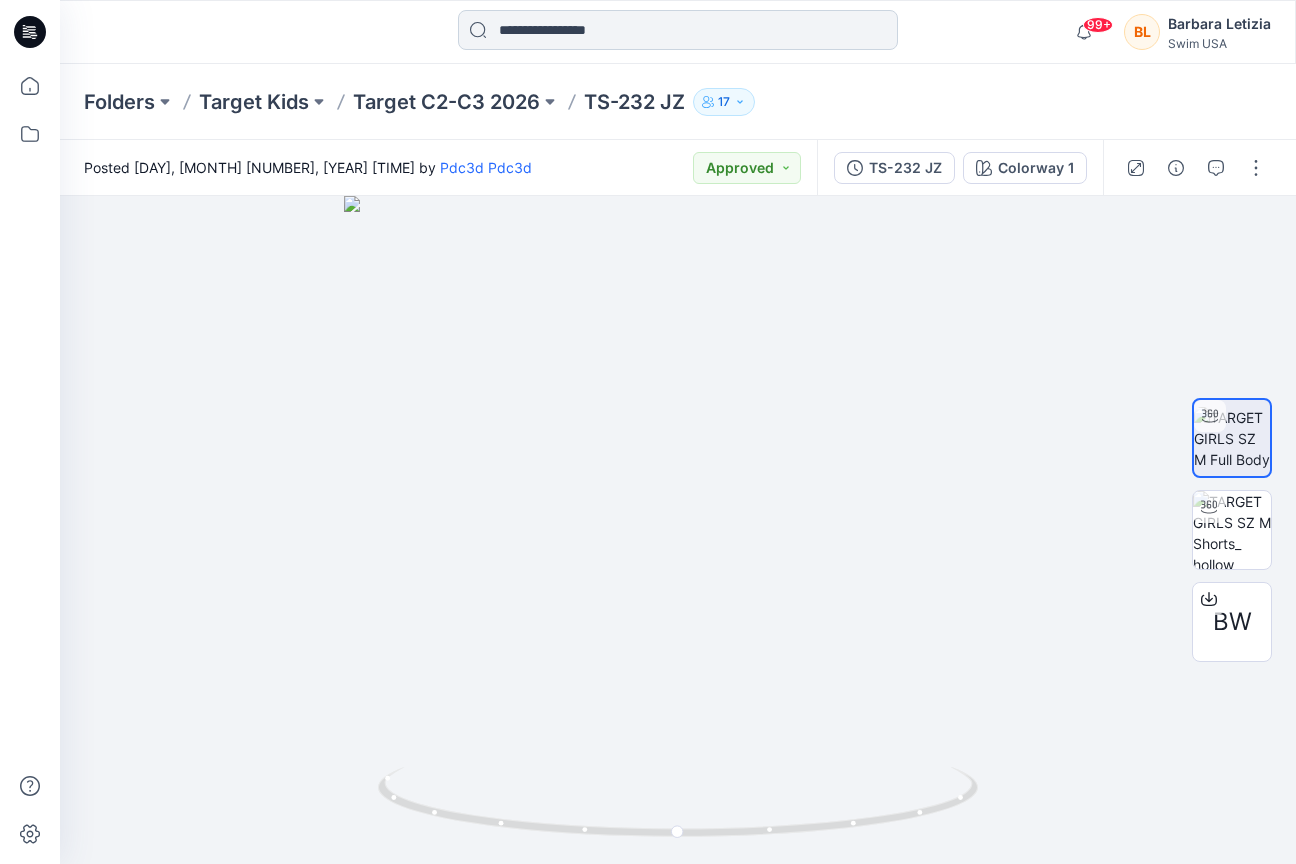 click at bounding box center (678, 30) 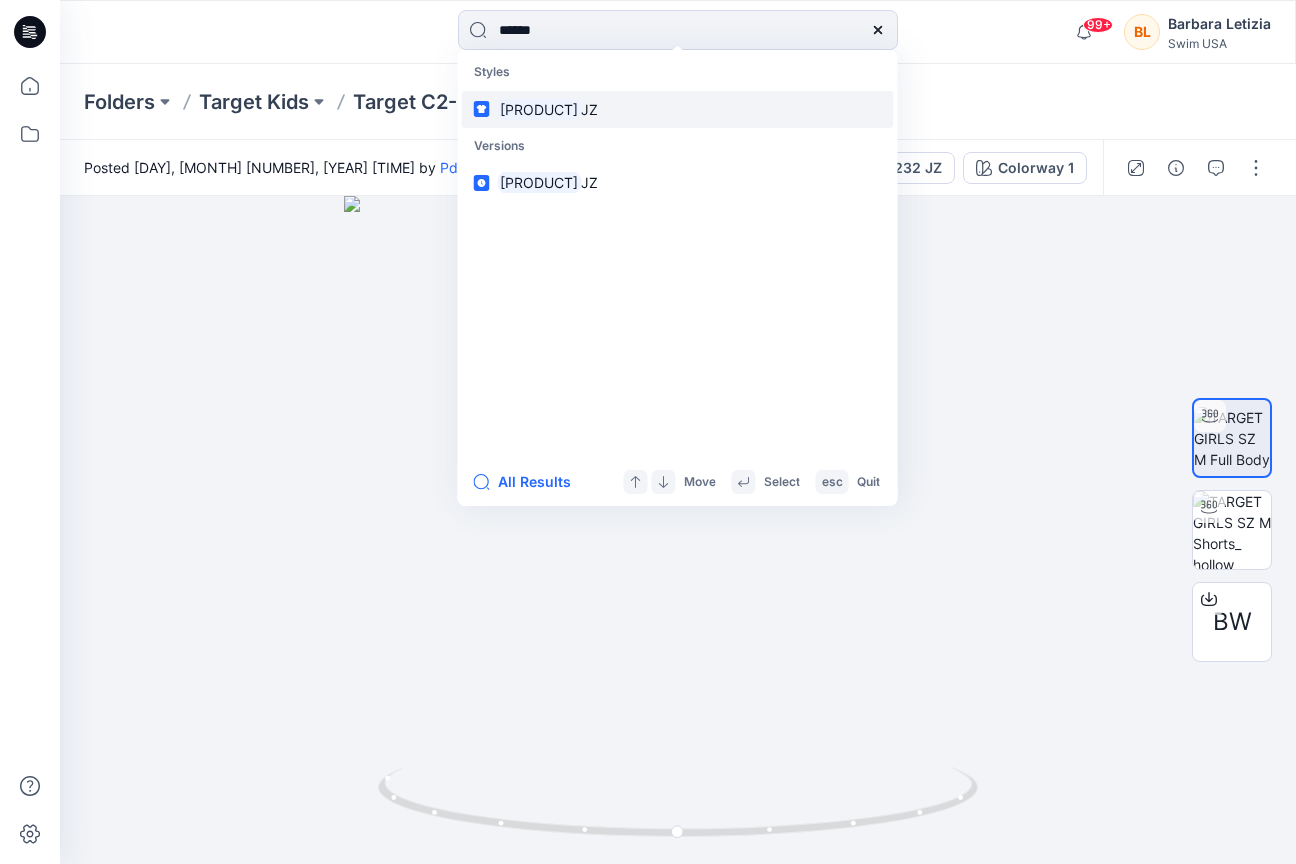 type on "******" 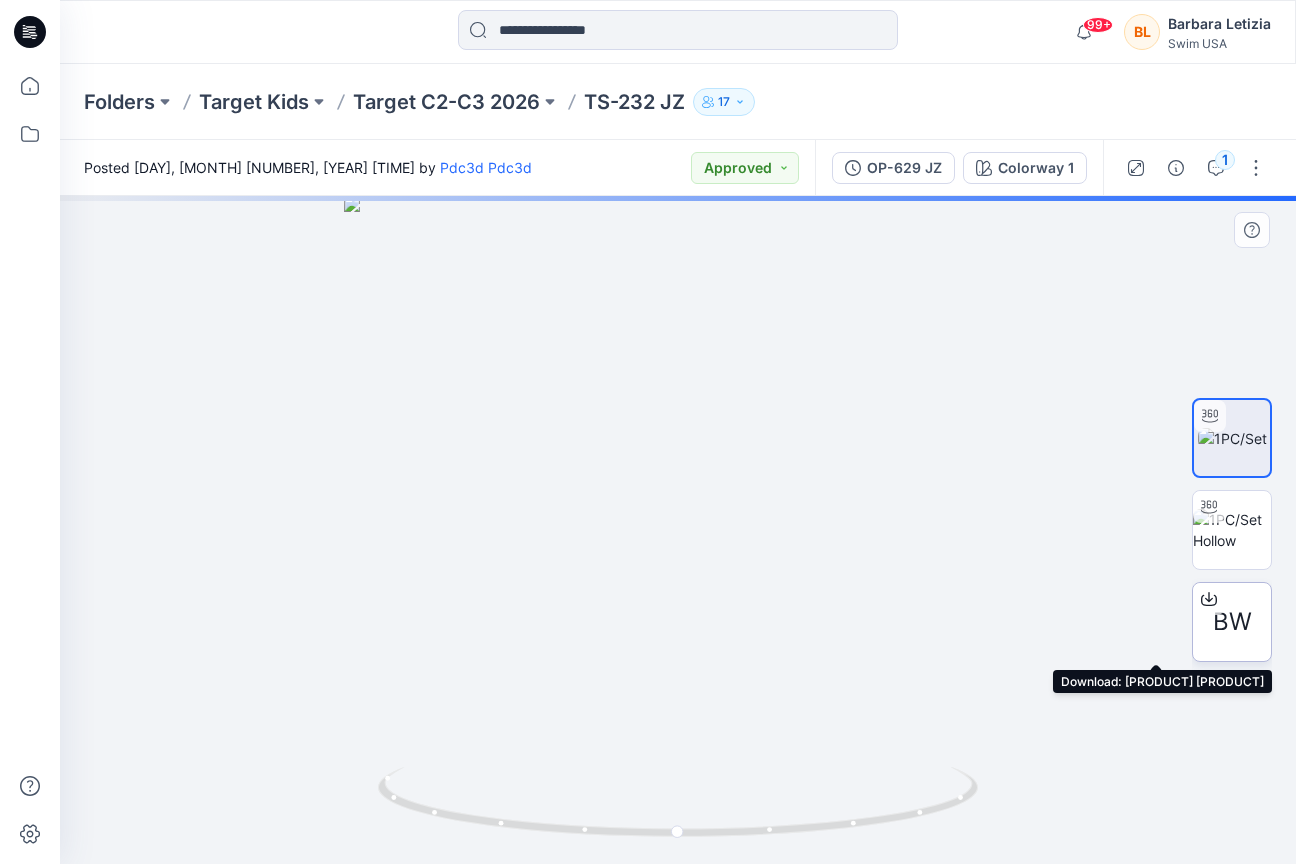 click on "BW" at bounding box center [1232, 622] 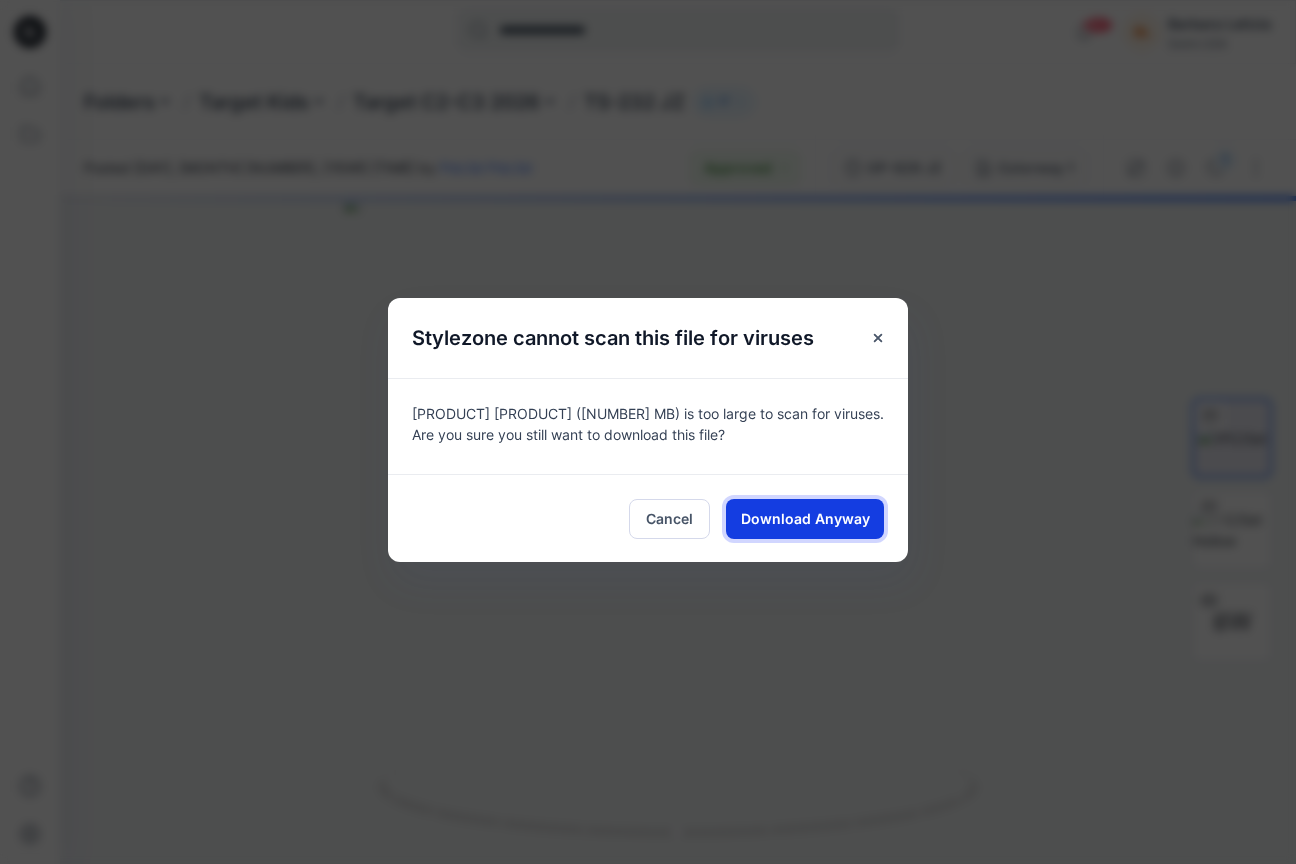 click on "Download Anyway" at bounding box center [805, 518] 